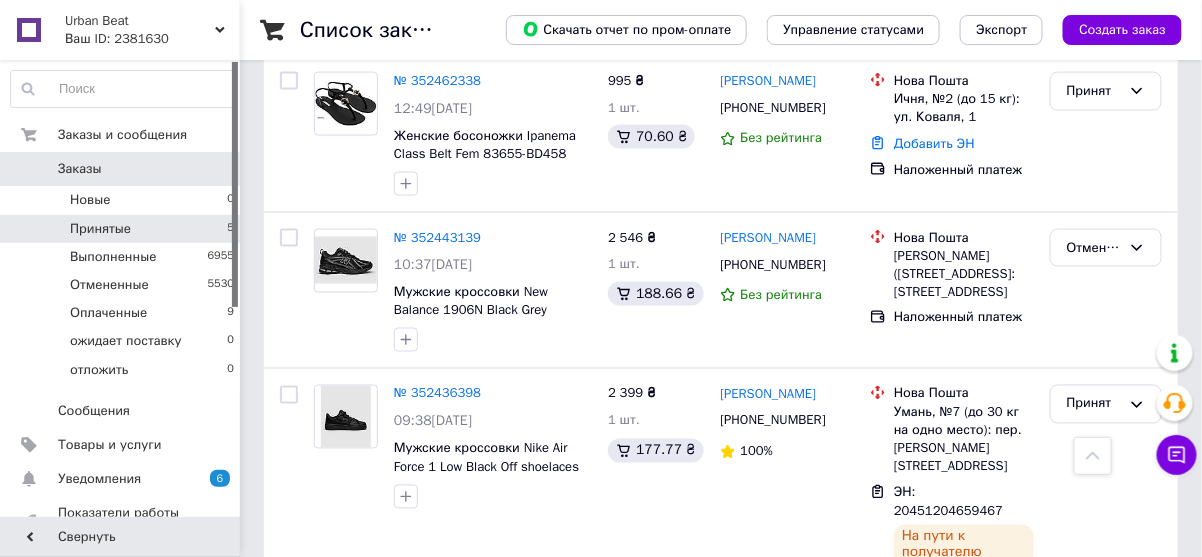 scroll, scrollTop: 452, scrollLeft: 0, axis: vertical 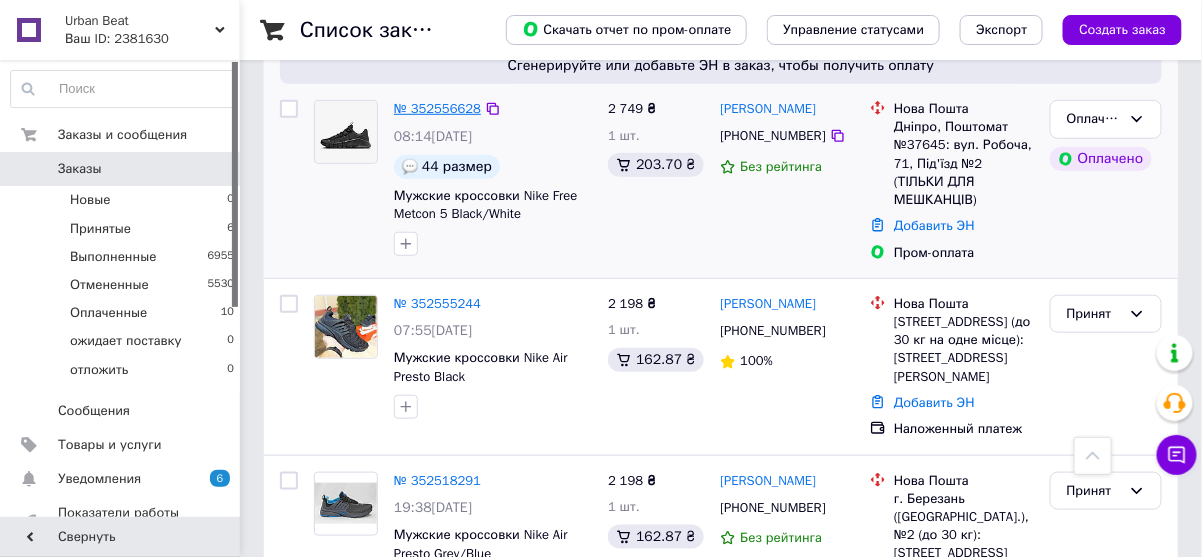 click on "№ 352556628" at bounding box center [437, 108] 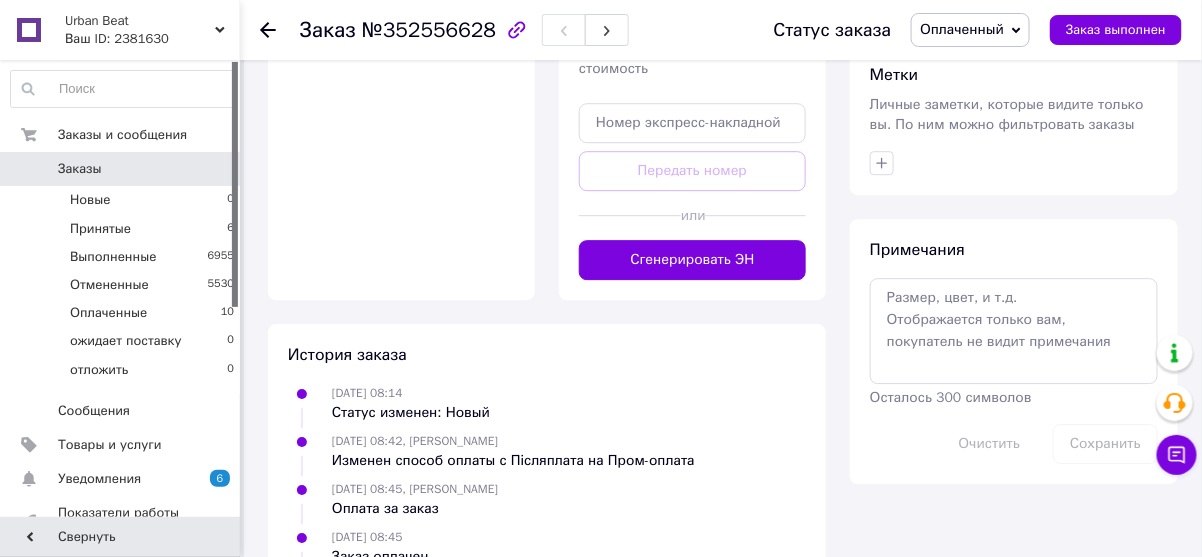 scroll, scrollTop: 1488, scrollLeft: 0, axis: vertical 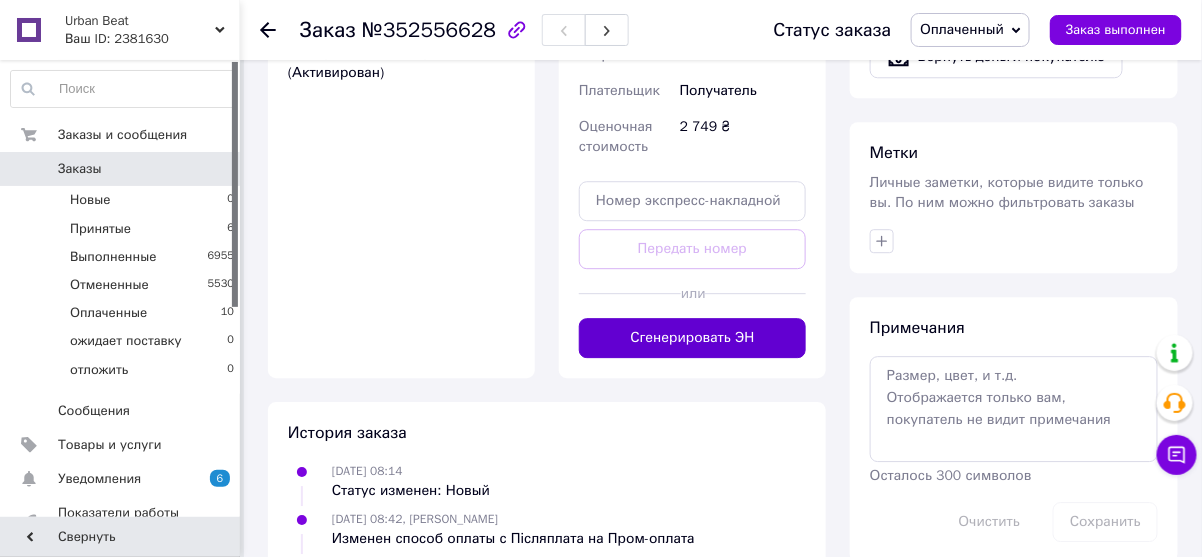 click on "Сгенерировать ЭН" at bounding box center (692, 338) 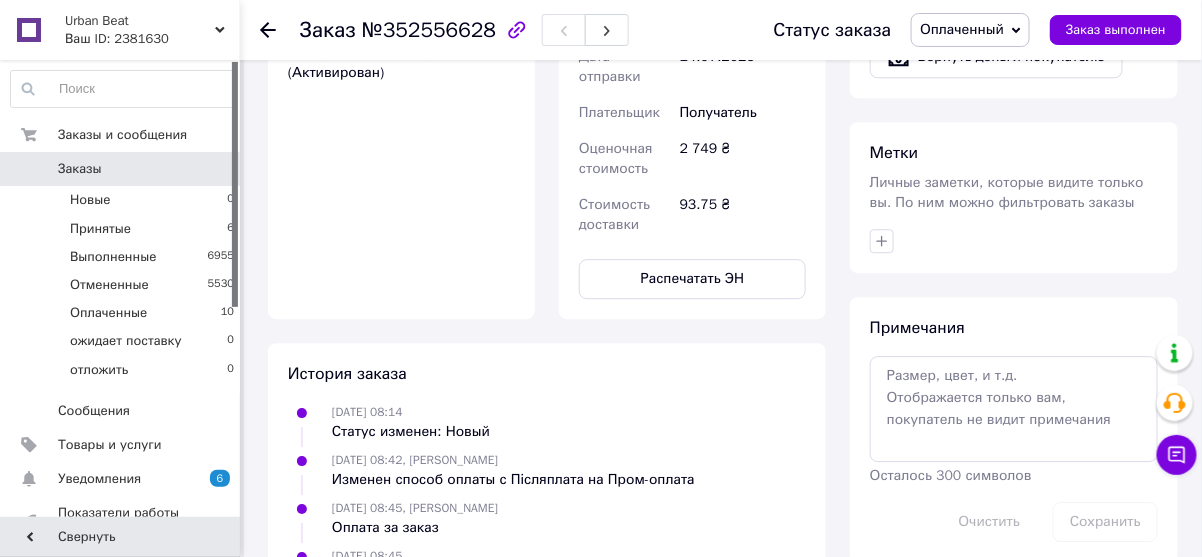 click on "Заказы" at bounding box center [80, 169] 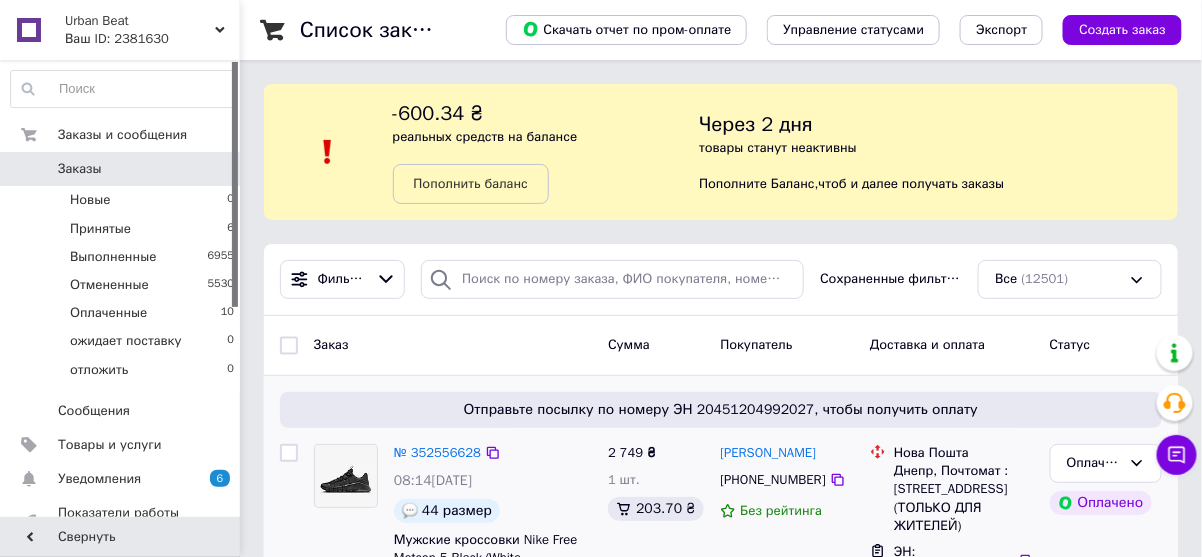 scroll, scrollTop: 160, scrollLeft: 0, axis: vertical 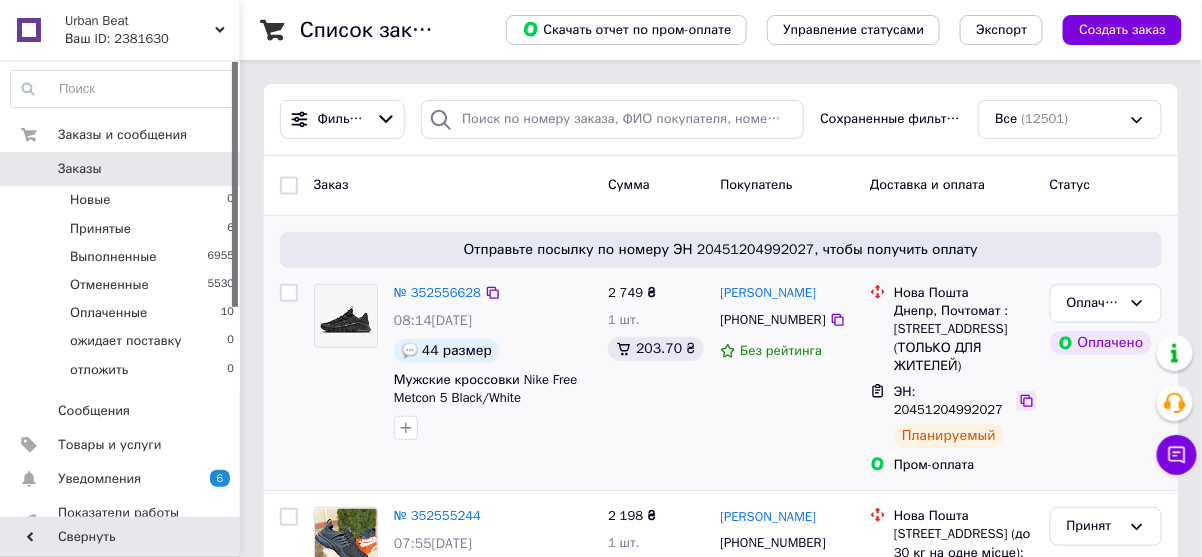 click 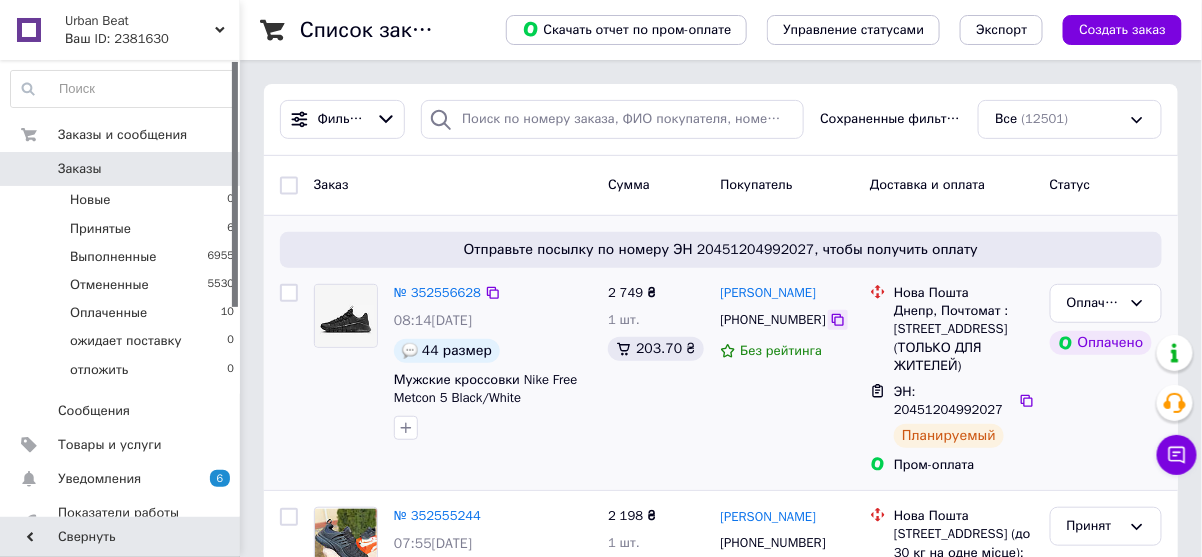 click 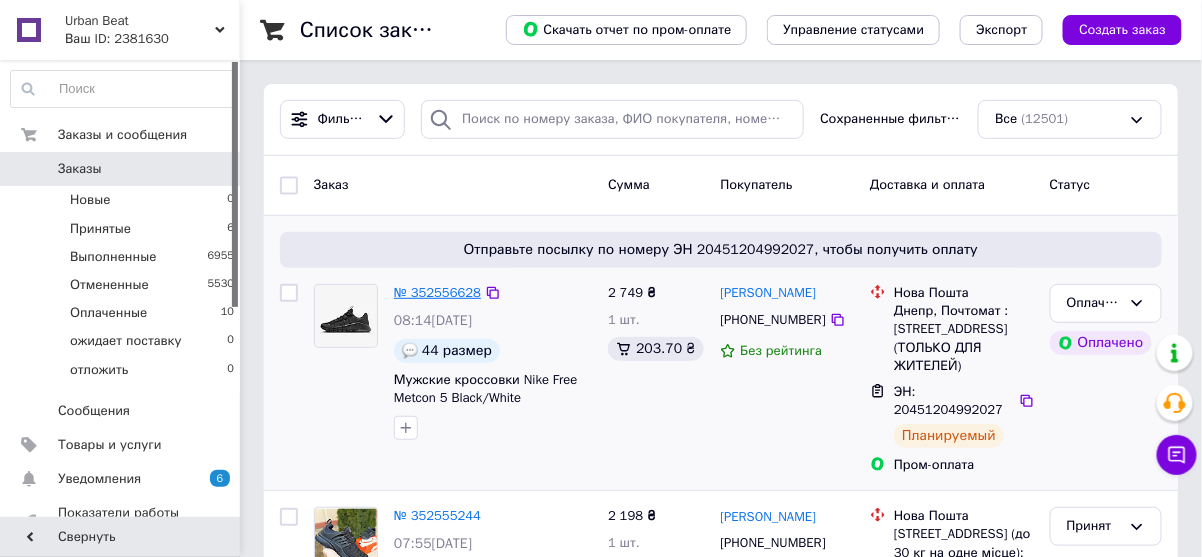 click on "№ 352556628" at bounding box center (437, 292) 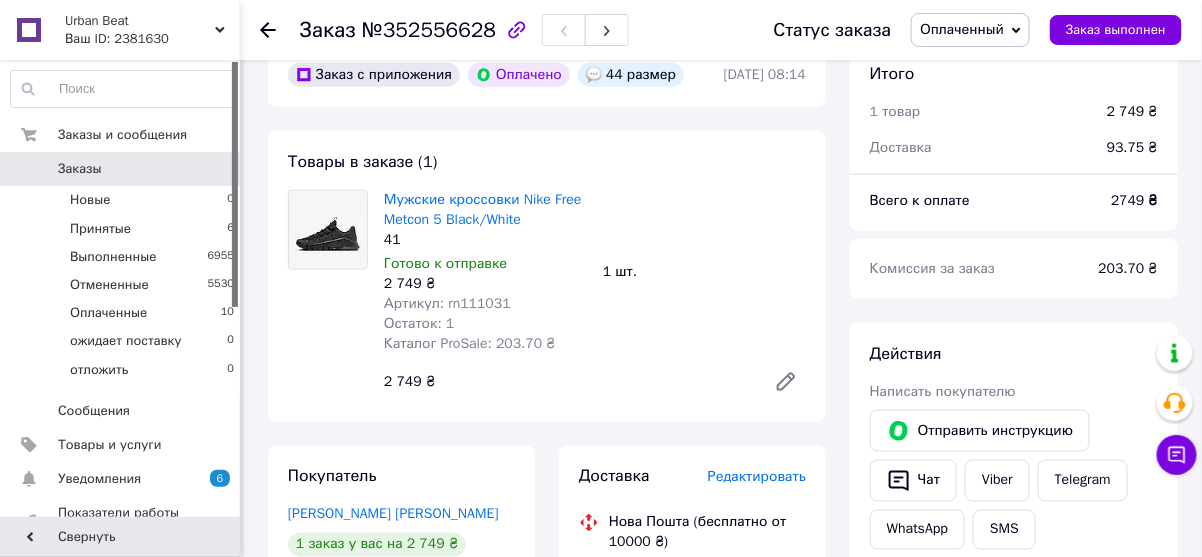 scroll, scrollTop: 640, scrollLeft: 0, axis: vertical 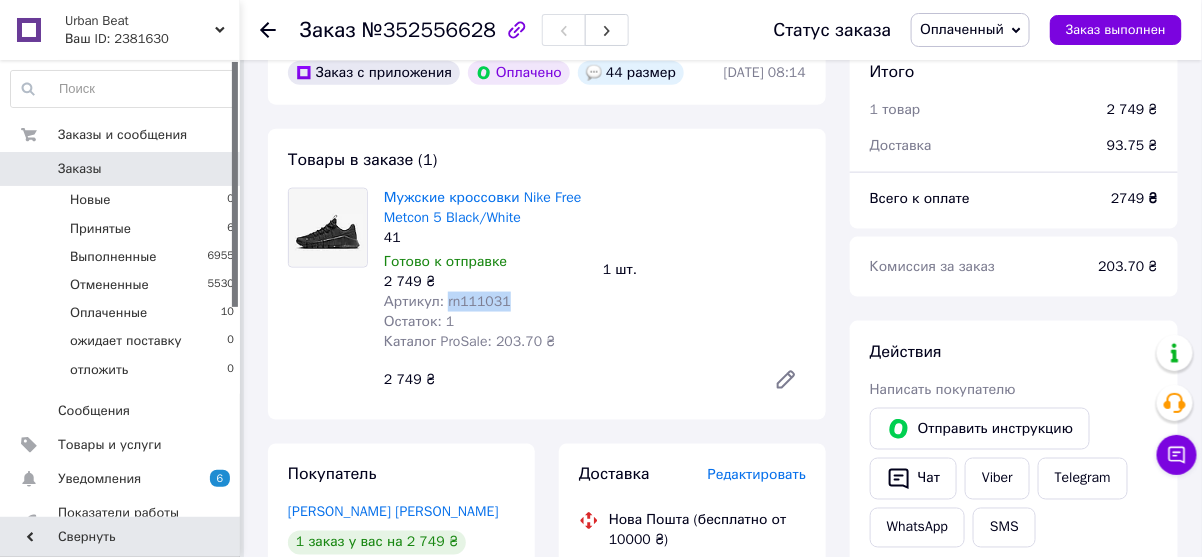 drag, startPoint x: 492, startPoint y: 294, endPoint x: 439, endPoint y: 306, distance: 54.34151 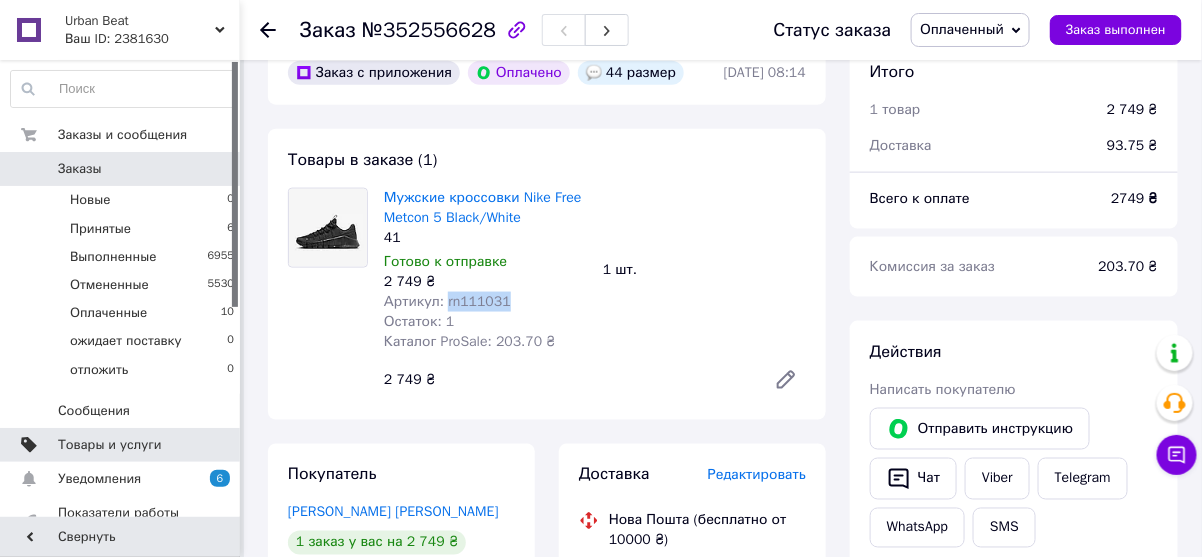 click on "Товары и услуги" at bounding box center [110, 445] 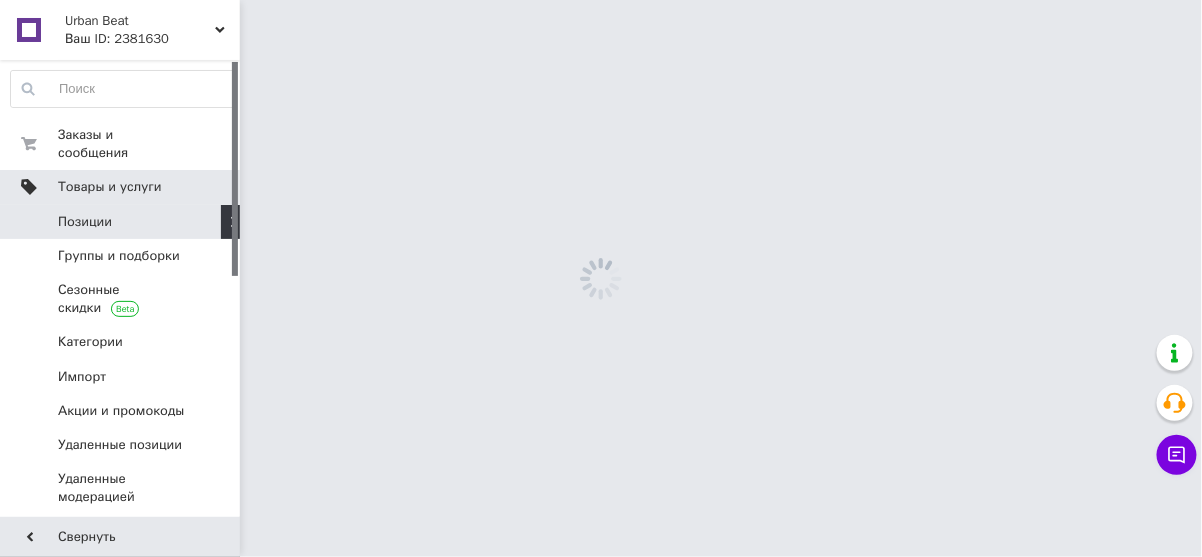 scroll, scrollTop: 0, scrollLeft: 0, axis: both 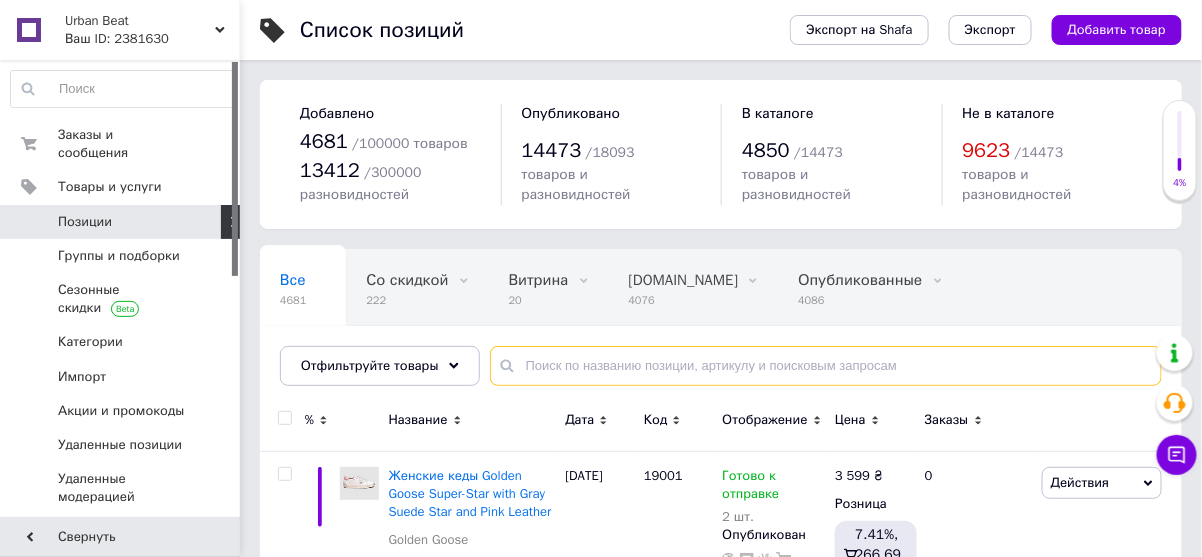 paste on "rn111031" 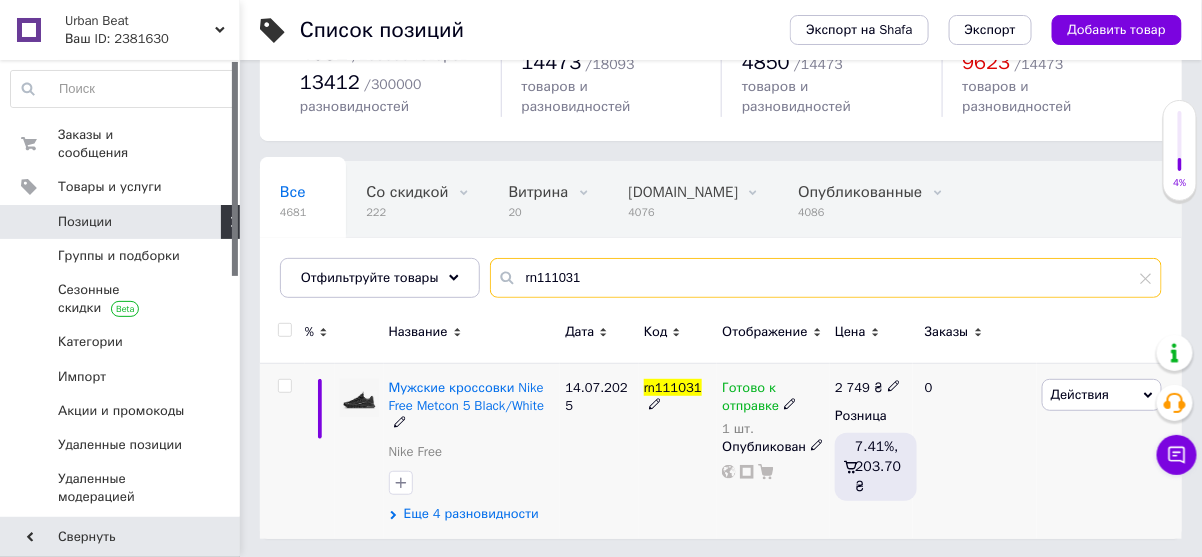 scroll, scrollTop: 88, scrollLeft: 0, axis: vertical 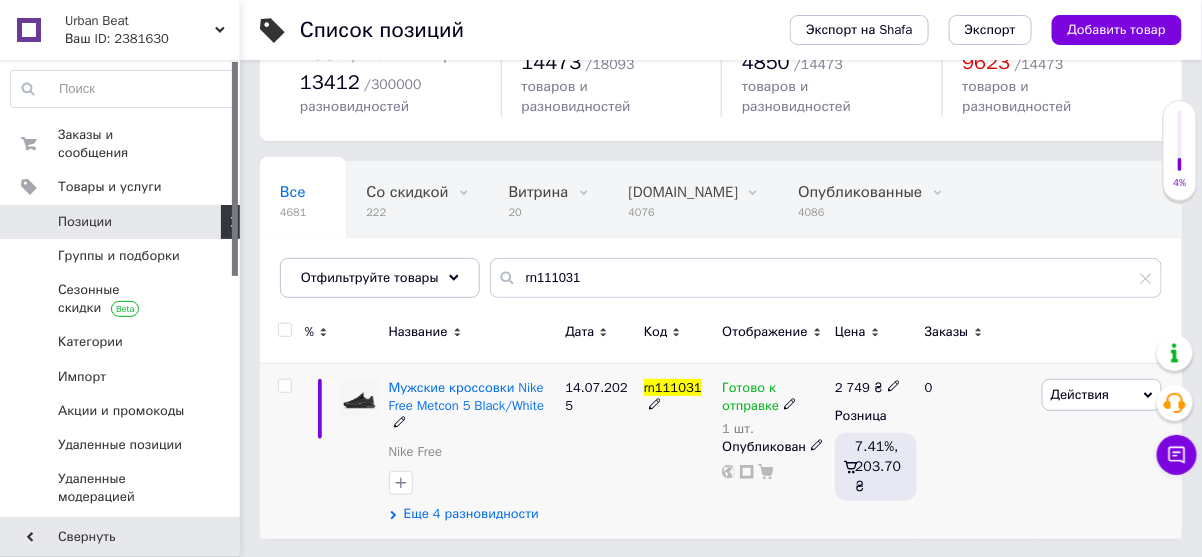 click on "Еще 4 разновидности" at bounding box center (471, 514) 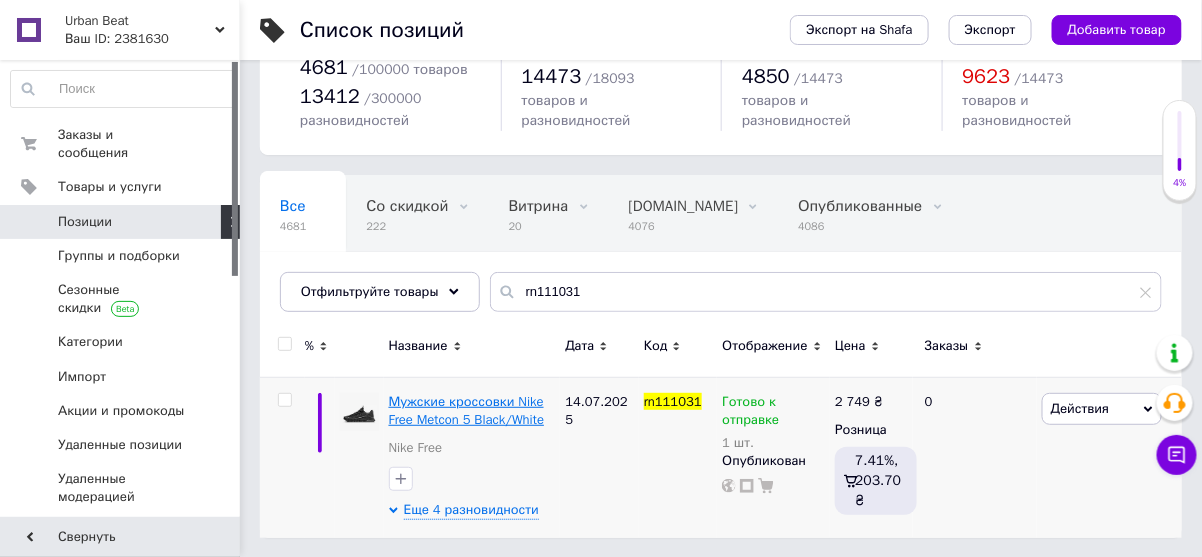 scroll, scrollTop: 88, scrollLeft: 0, axis: vertical 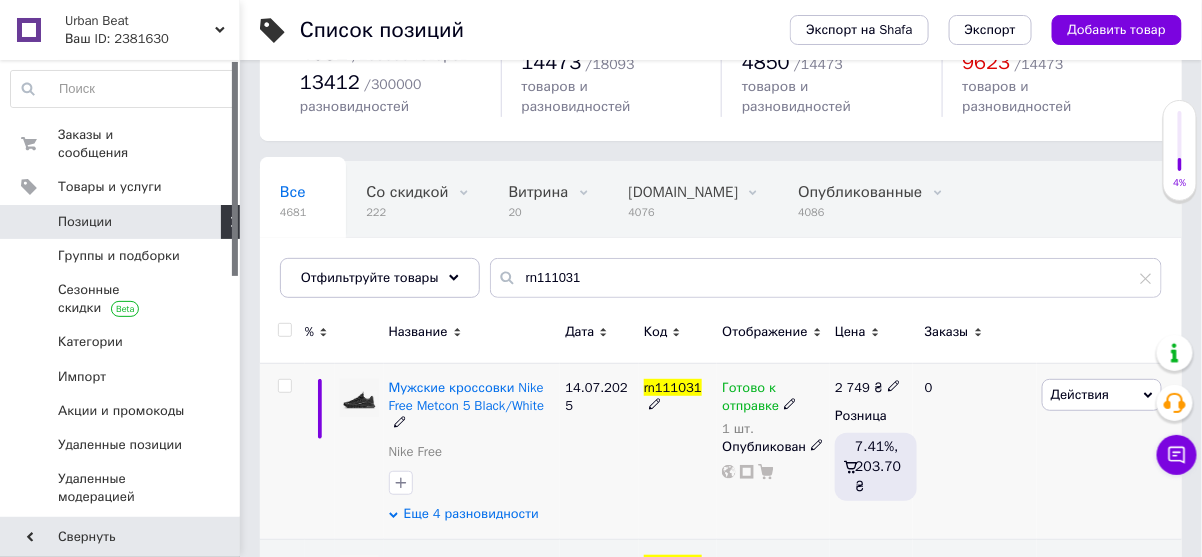 click on "Еще 4 разновидности" at bounding box center (471, 514) 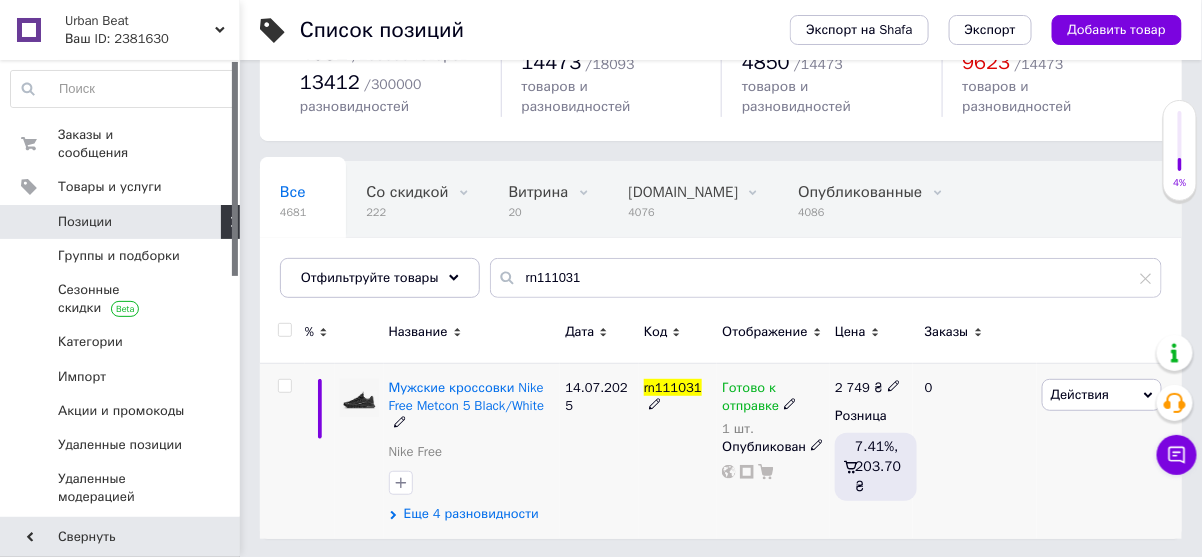click on "Еще 4 разновидности" at bounding box center [471, 514] 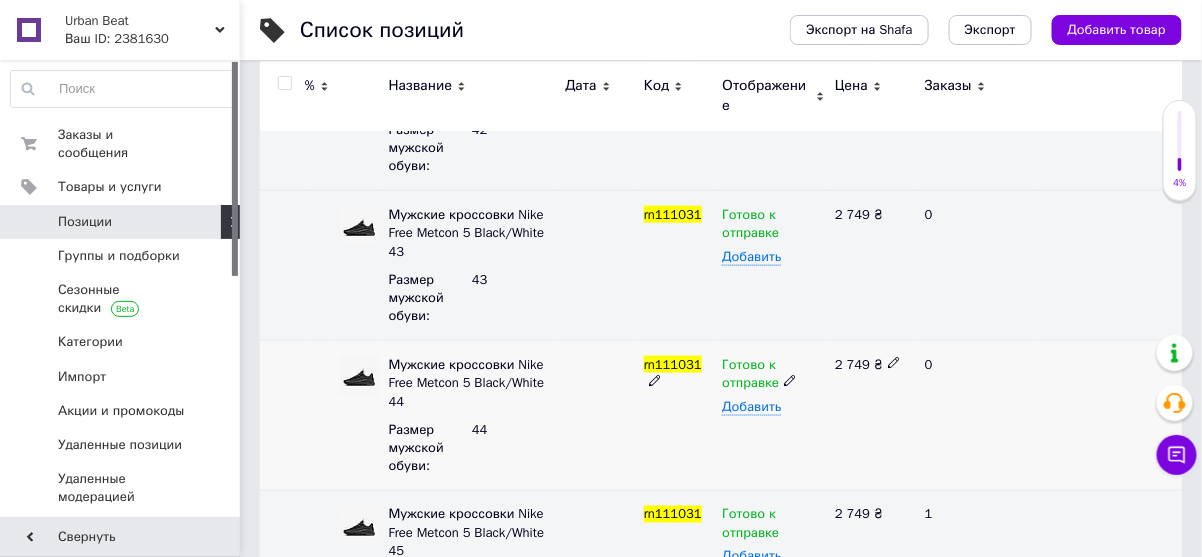 scroll, scrollTop: 673, scrollLeft: 0, axis: vertical 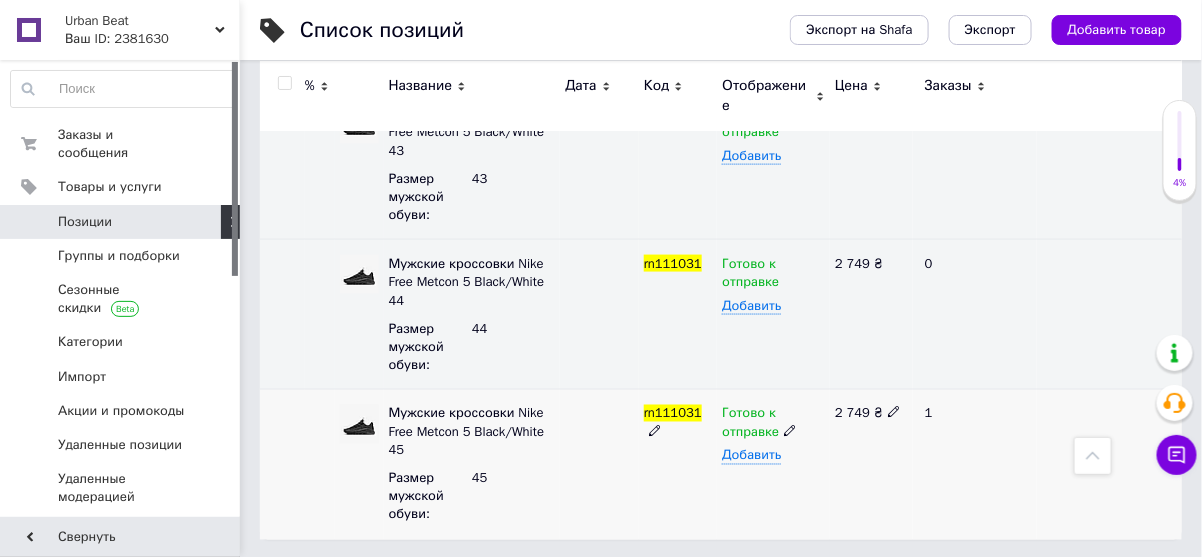 click 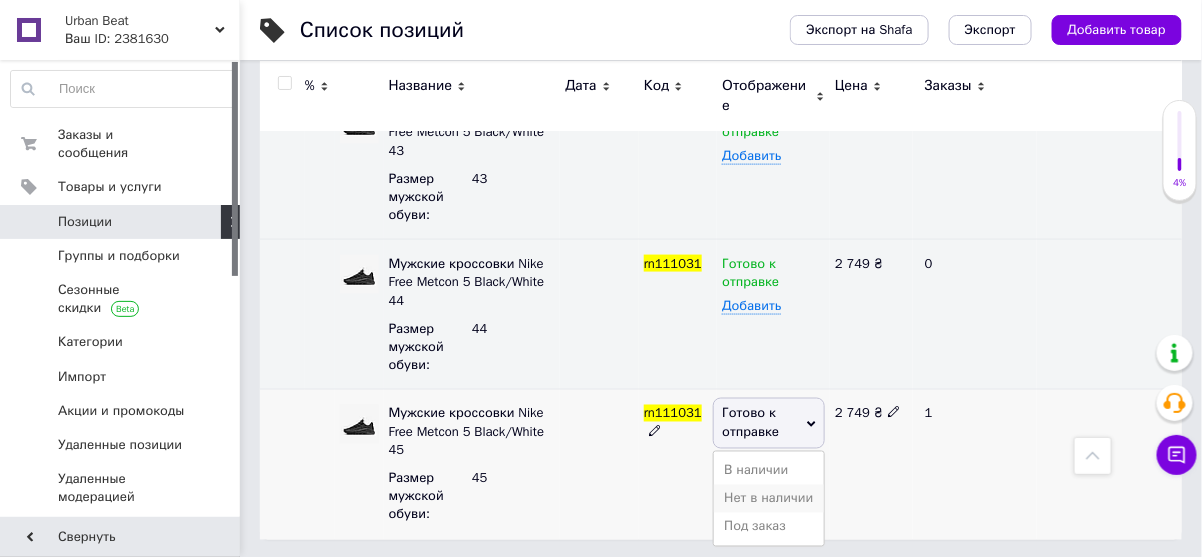 click on "Нет в наличии" at bounding box center [769, 499] 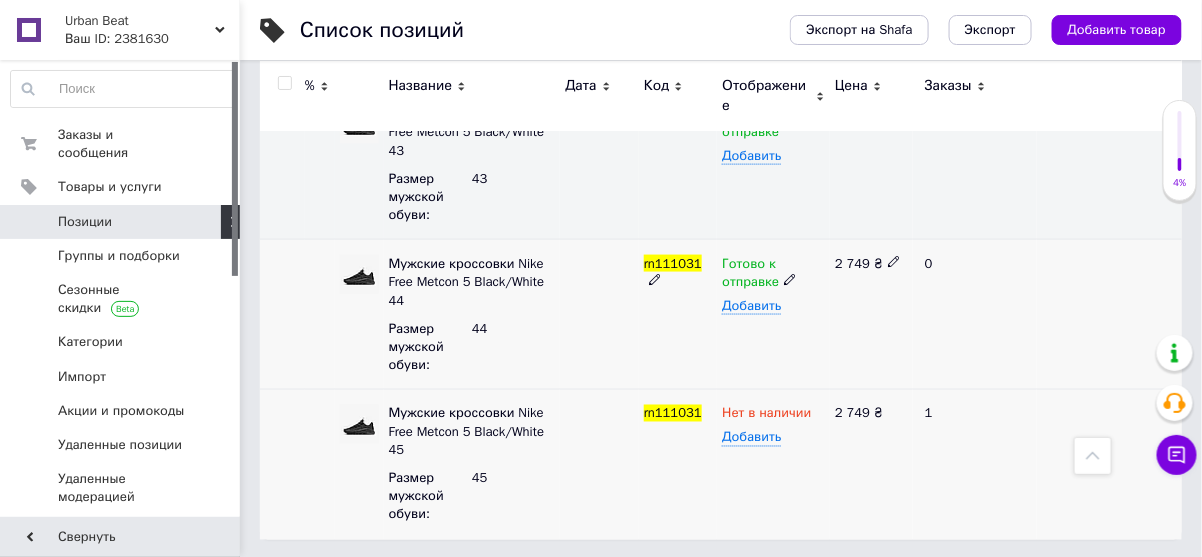 click on "Готово к отправке" at bounding box center (773, 273) 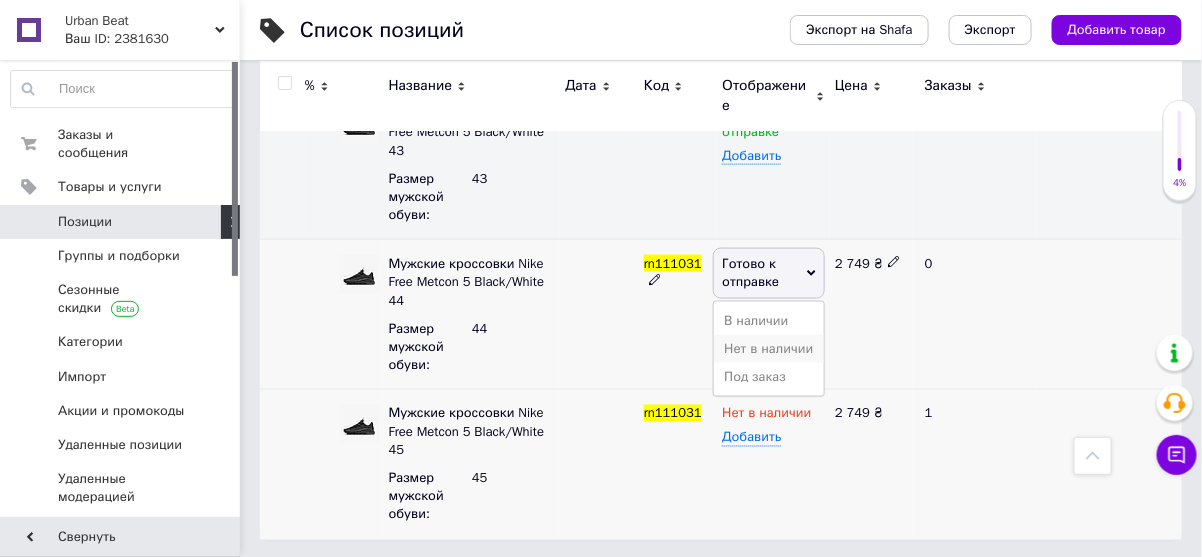 click on "Нет в наличии" at bounding box center [769, 349] 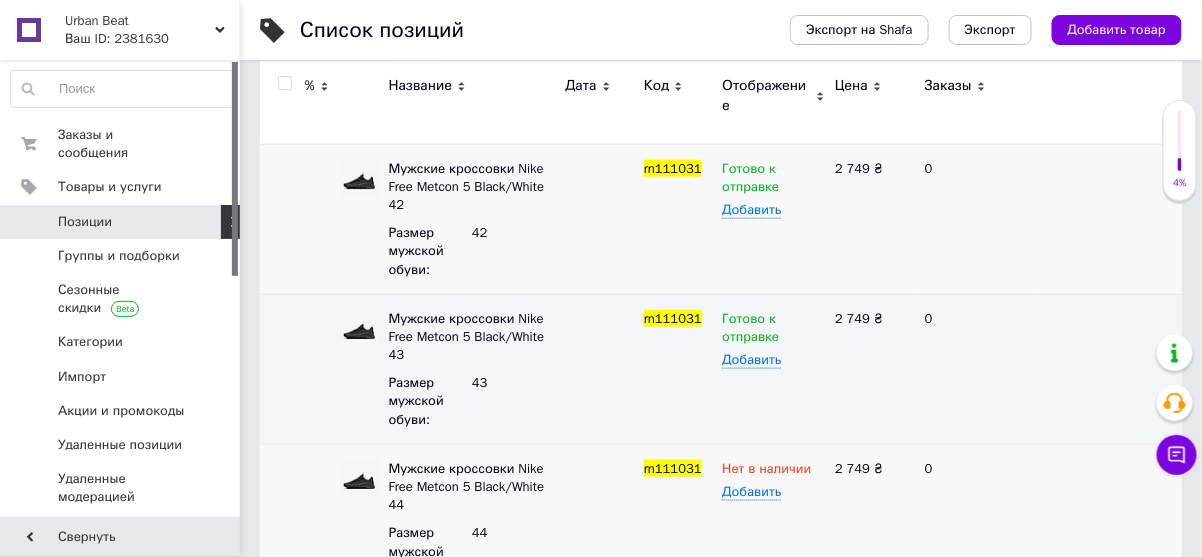scroll, scrollTop: 513, scrollLeft: 0, axis: vertical 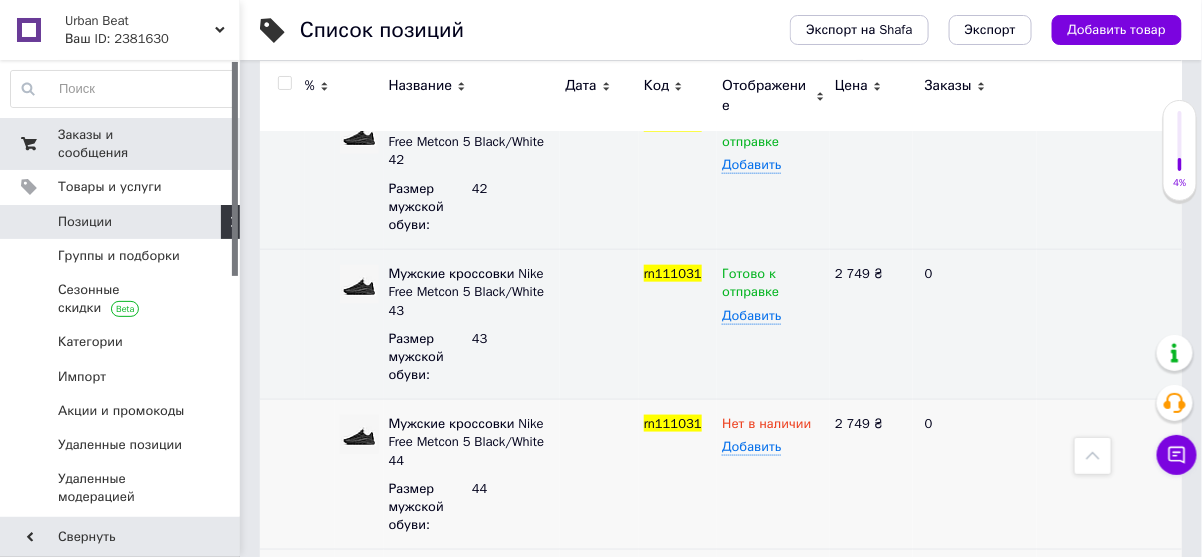 click on "Заказы и сообщения" at bounding box center (121, 144) 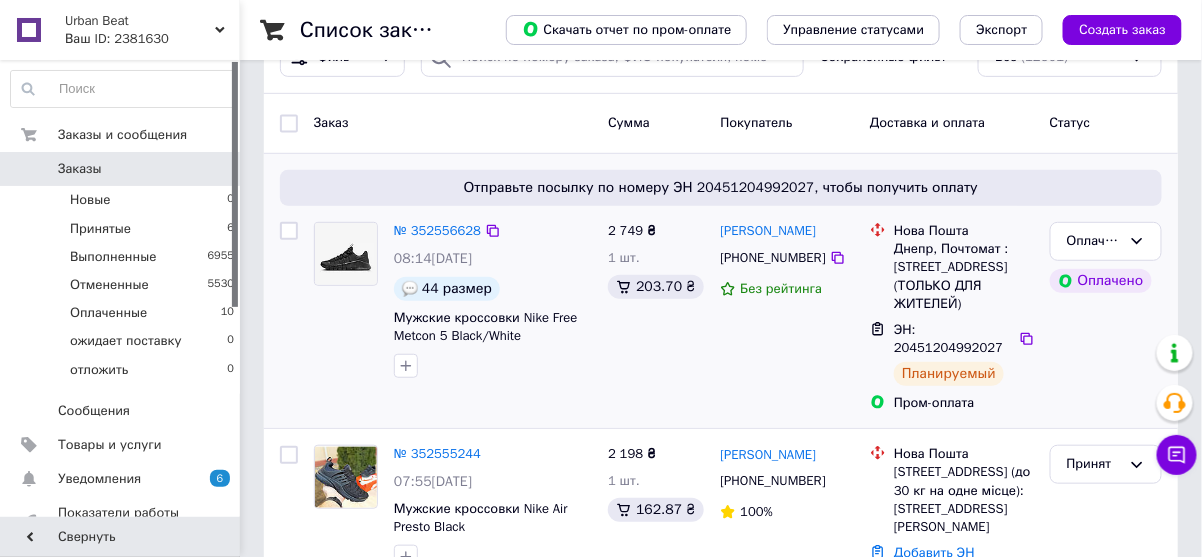 scroll, scrollTop: 320, scrollLeft: 0, axis: vertical 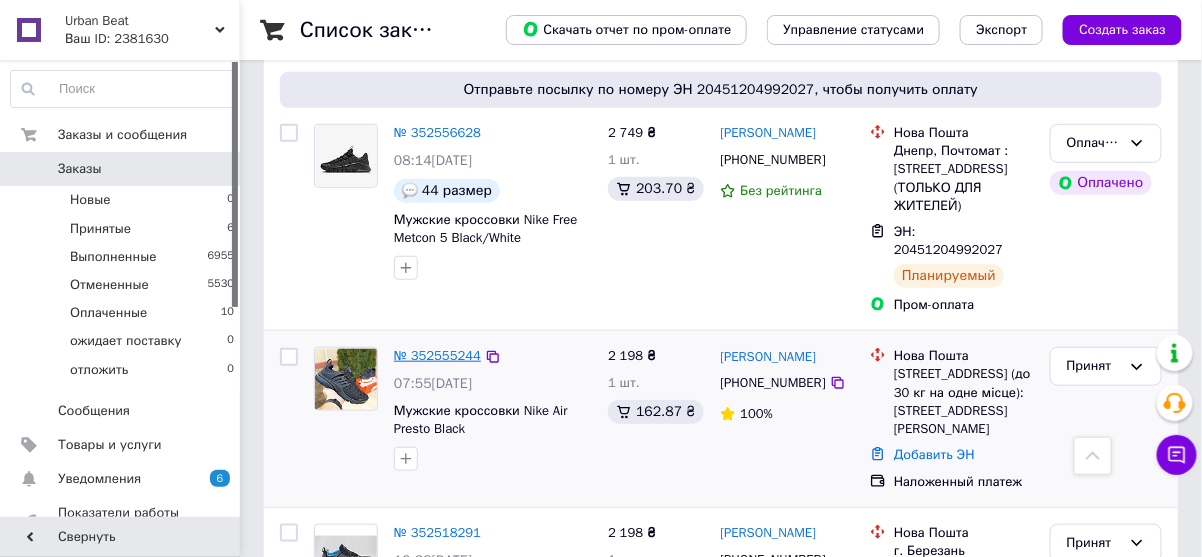 click on "№ 352555244" at bounding box center [437, 355] 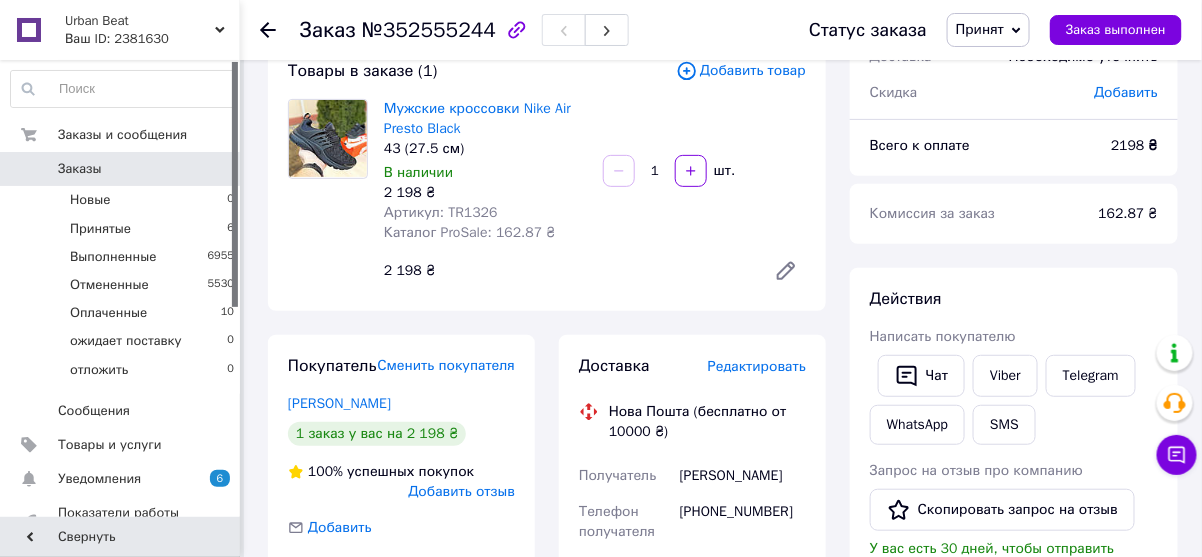scroll, scrollTop: 160, scrollLeft: 0, axis: vertical 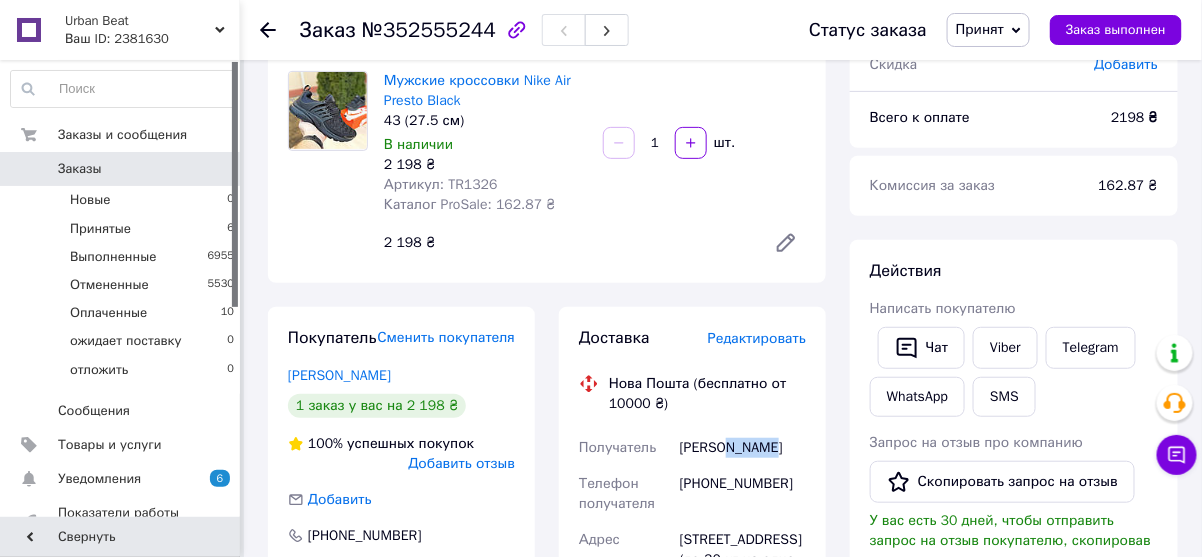 drag, startPoint x: 769, startPoint y: 447, endPoint x: 720, endPoint y: 453, distance: 49.365982 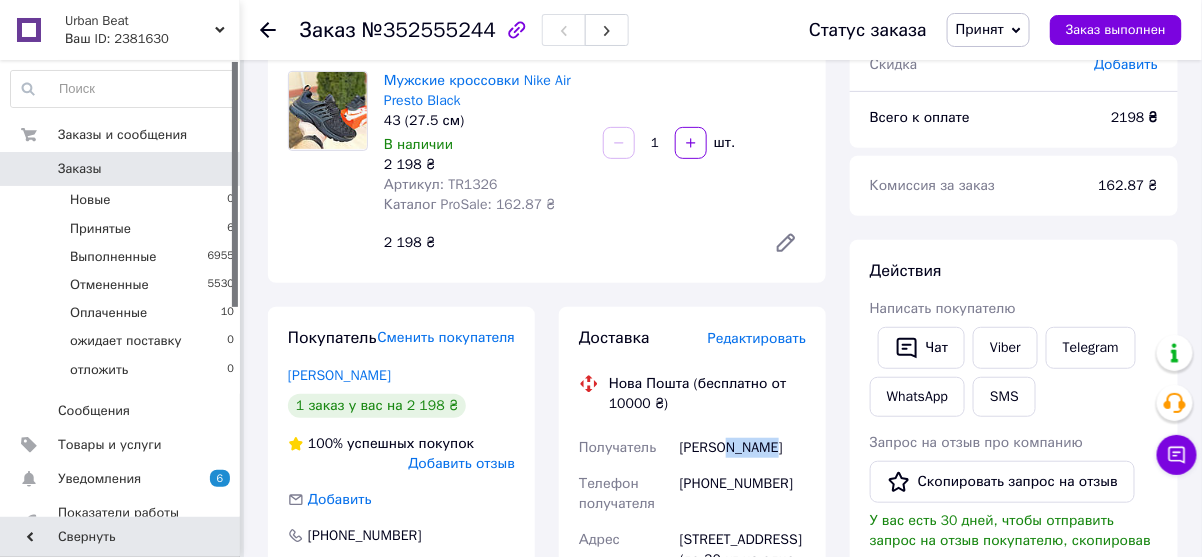 copy on "Андрій" 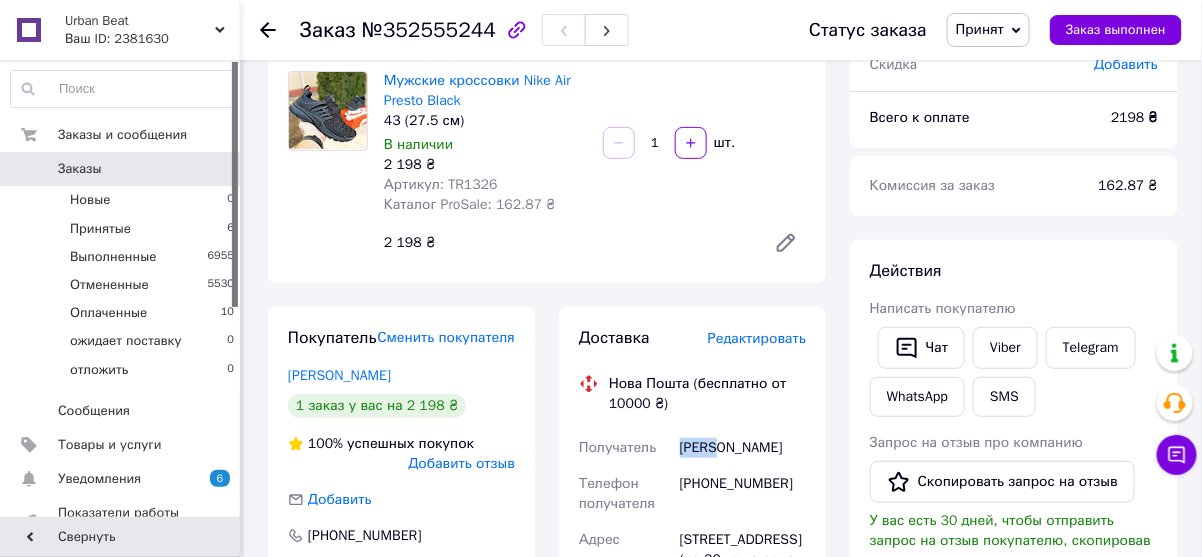 drag, startPoint x: 712, startPoint y: 448, endPoint x: 671, endPoint y: 453, distance: 41.303753 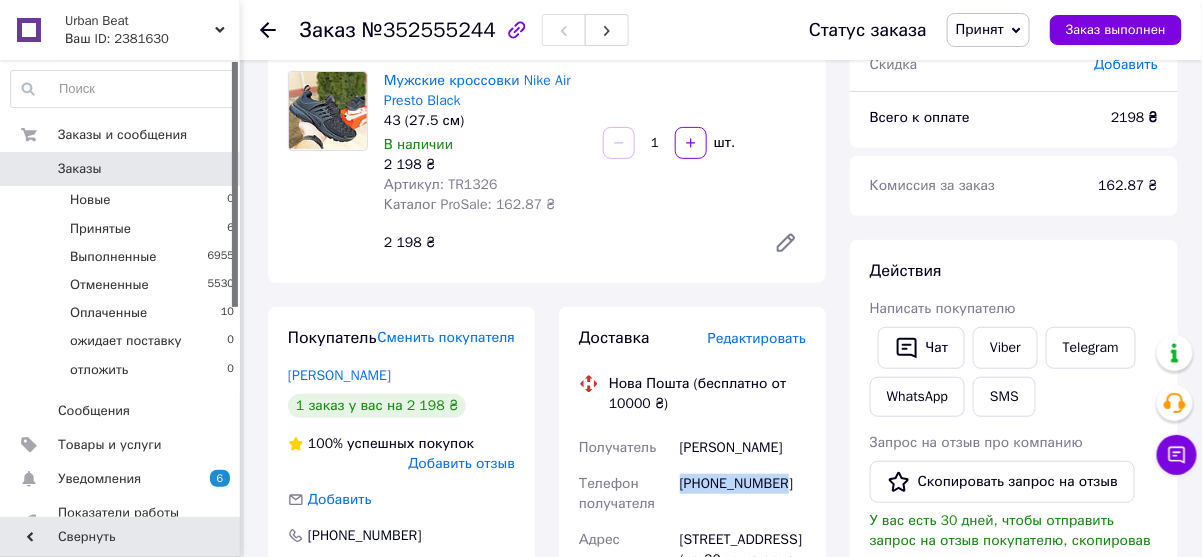 drag, startPoint x: 773, startPoint y: 479, endPoint x: 681, endPoint y: 484, distance: 92.13577 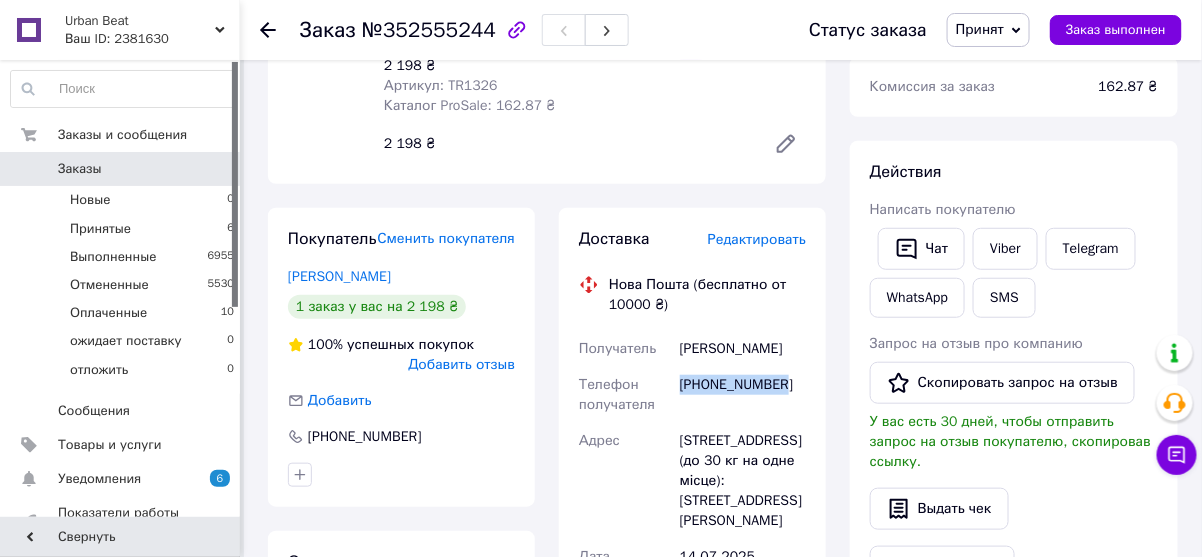 scroll, scrollTop: 400, scrollLeft: 0, axis: vertical 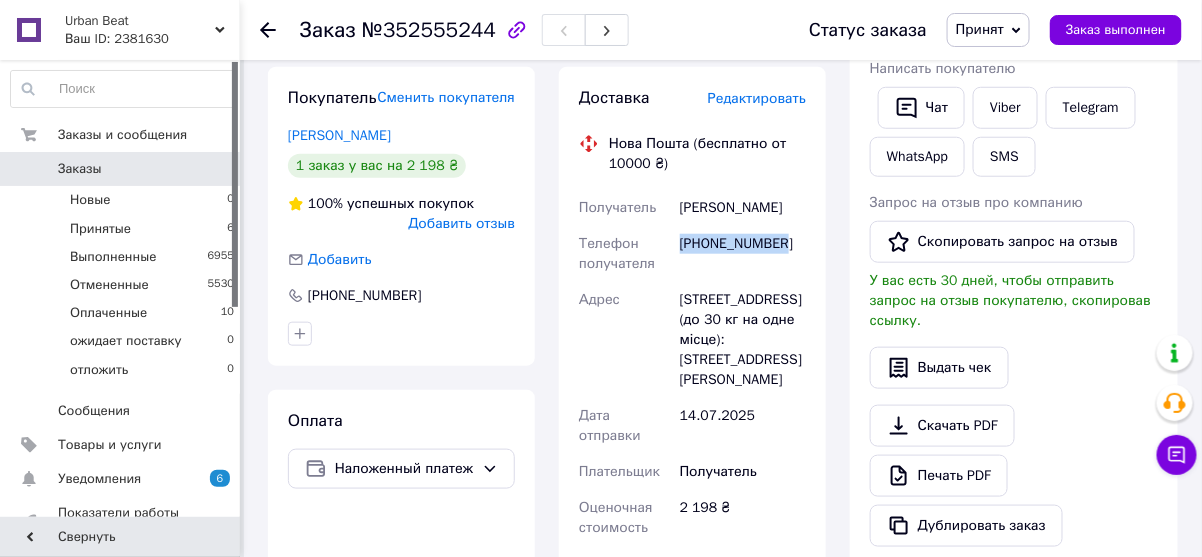 click on "Заказы" at bounding box center (121, 169) 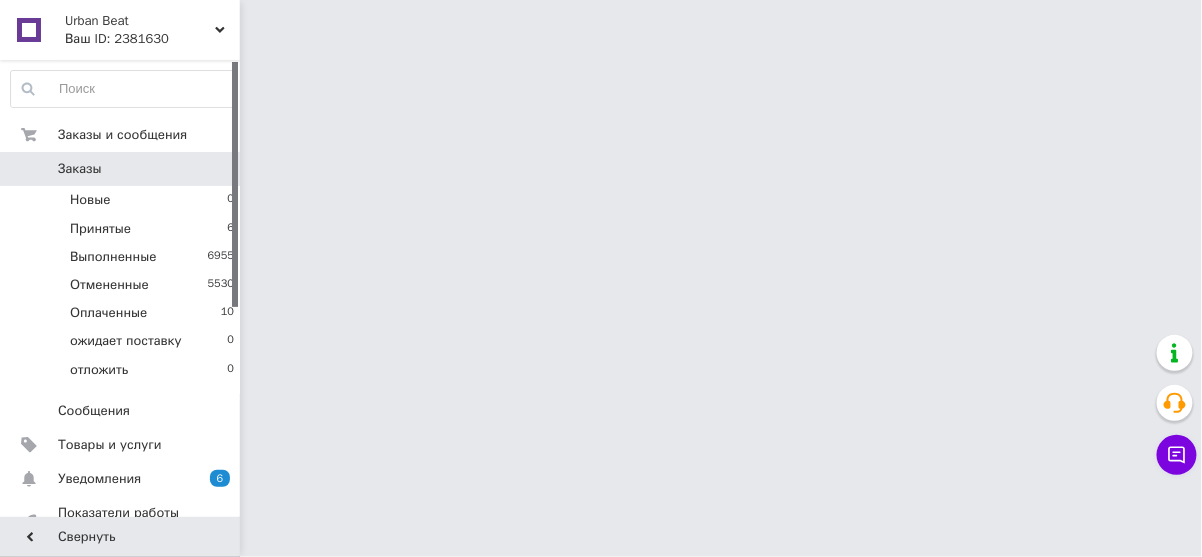 scroll, scrollTop: 0, scrollLeft: 0, axis: both 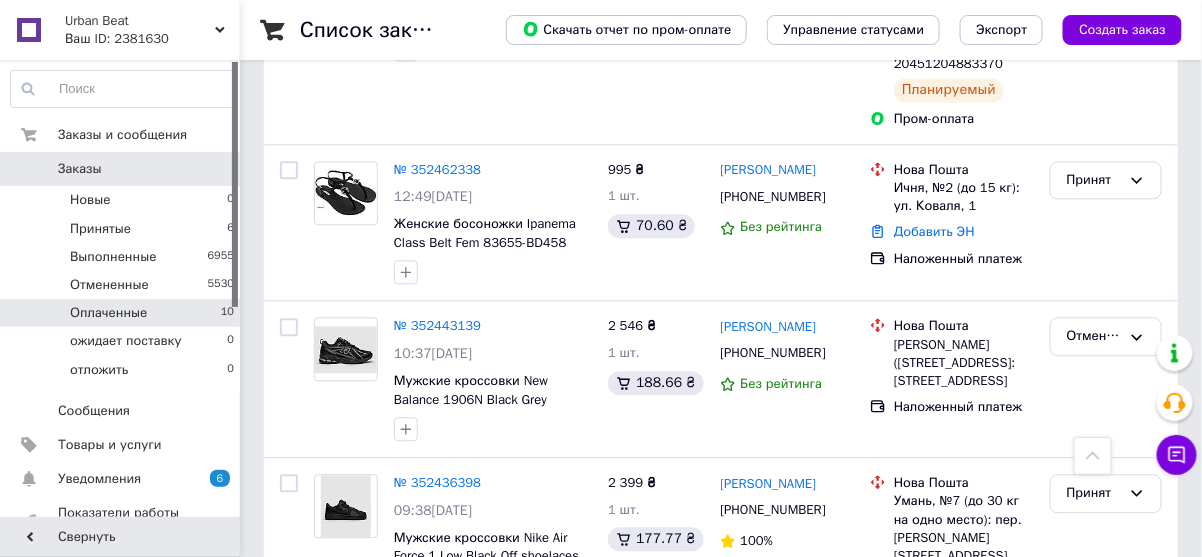 click on "Оплаченные 10" at bounding box center (123, 313) 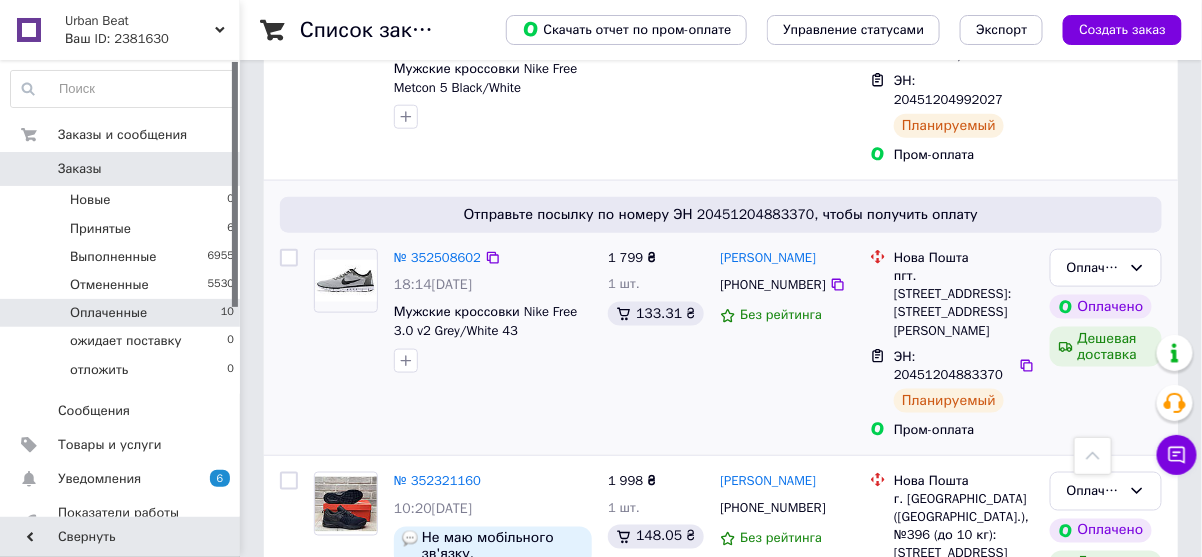 scroll, scrollTop: 320, scrollLeft: 0, axis: vertical 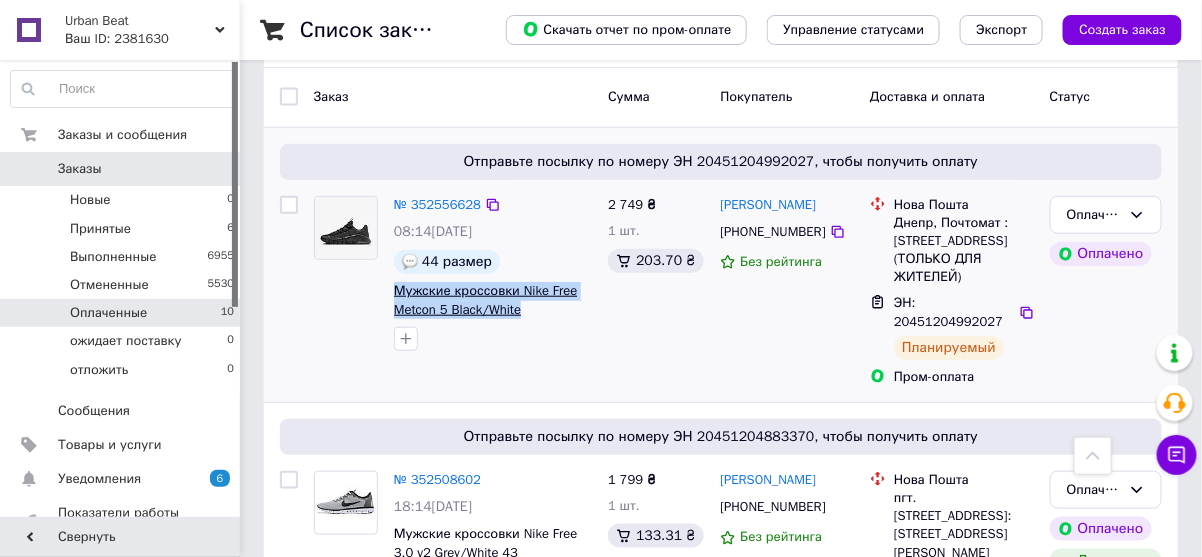 drag, startPoint x: 531, startPoint y: 316, endPoint x: 396, endPoint y: 292, distance: 137.11674 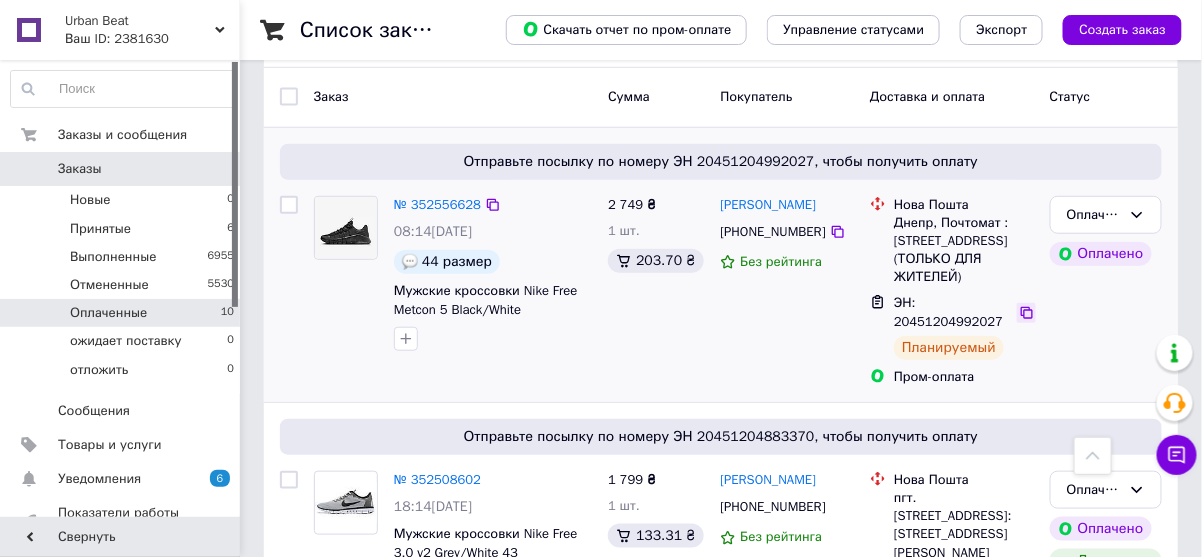 click 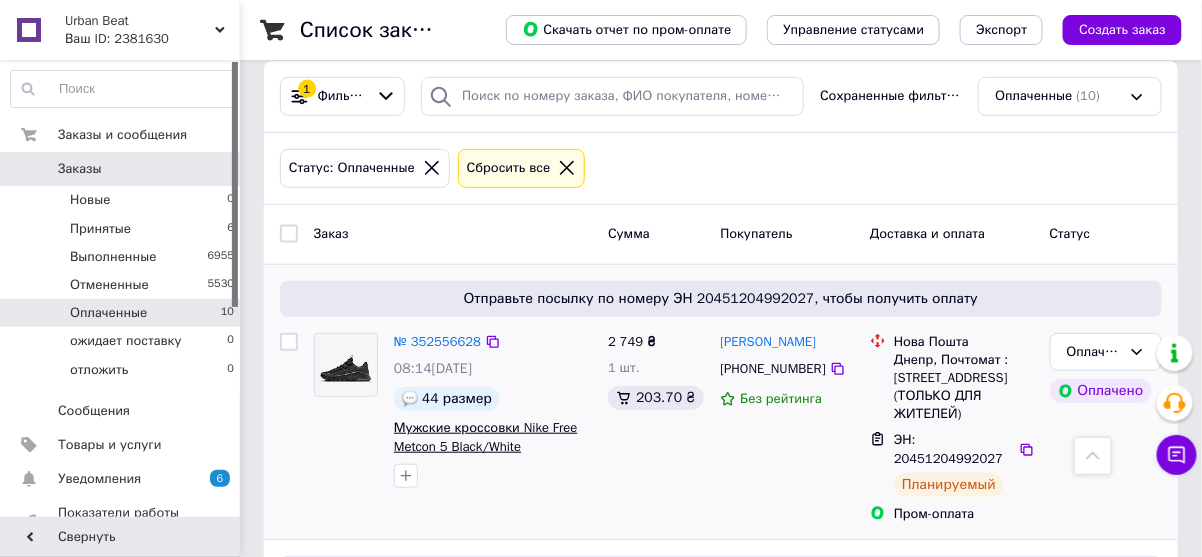 scroll, scrollTop: 0, scrollLeft: 0, axis: both 